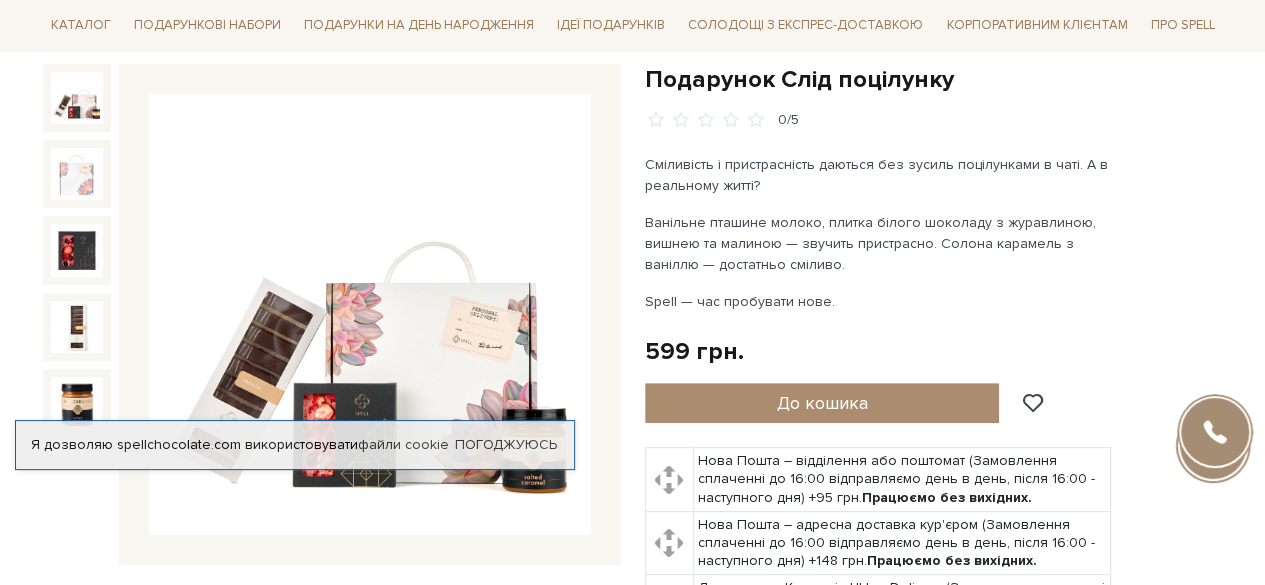 scroll, scrollTop: 0, scrollLeft: 0, axis: both 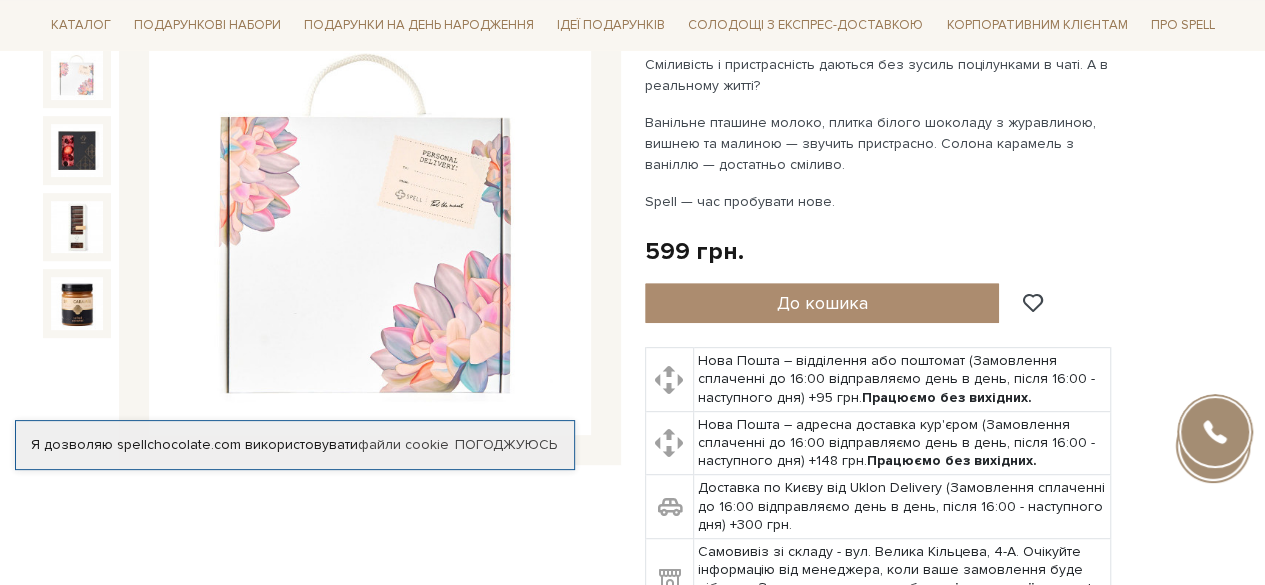 click at bounding box center [77, 74] 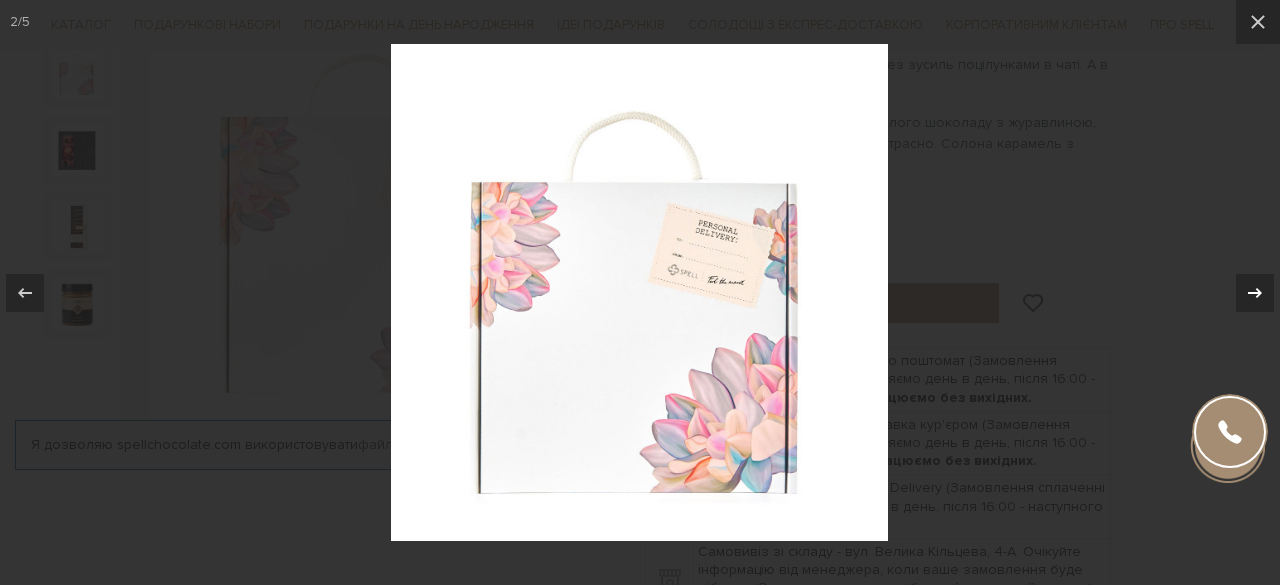 click 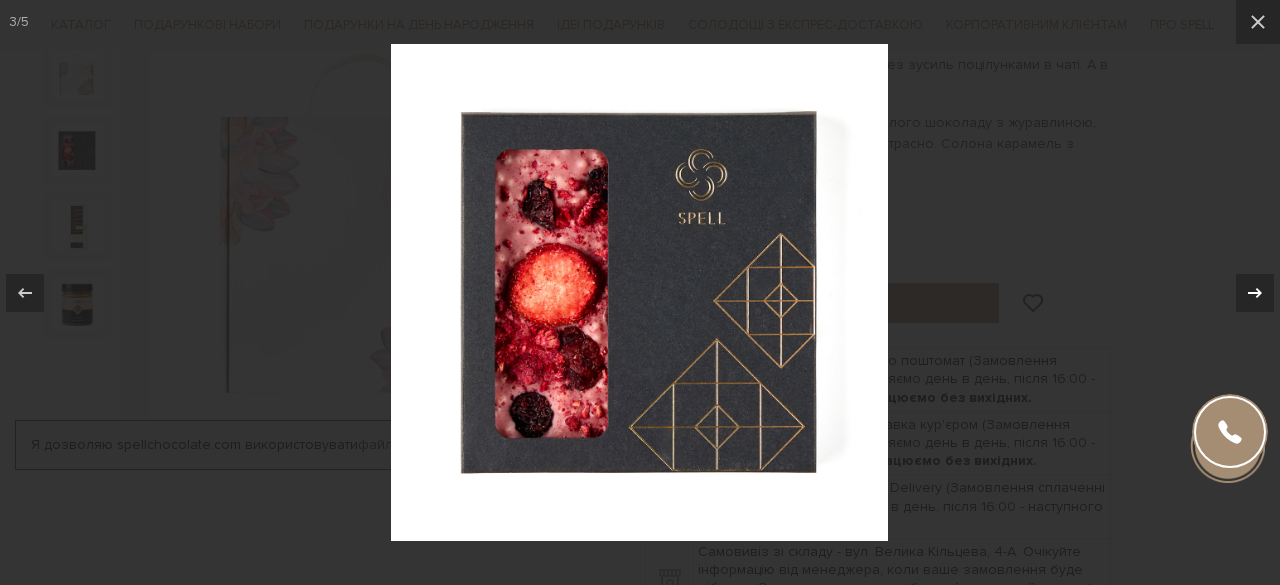 click on "3  /  5" at bounding box center (640, 292) 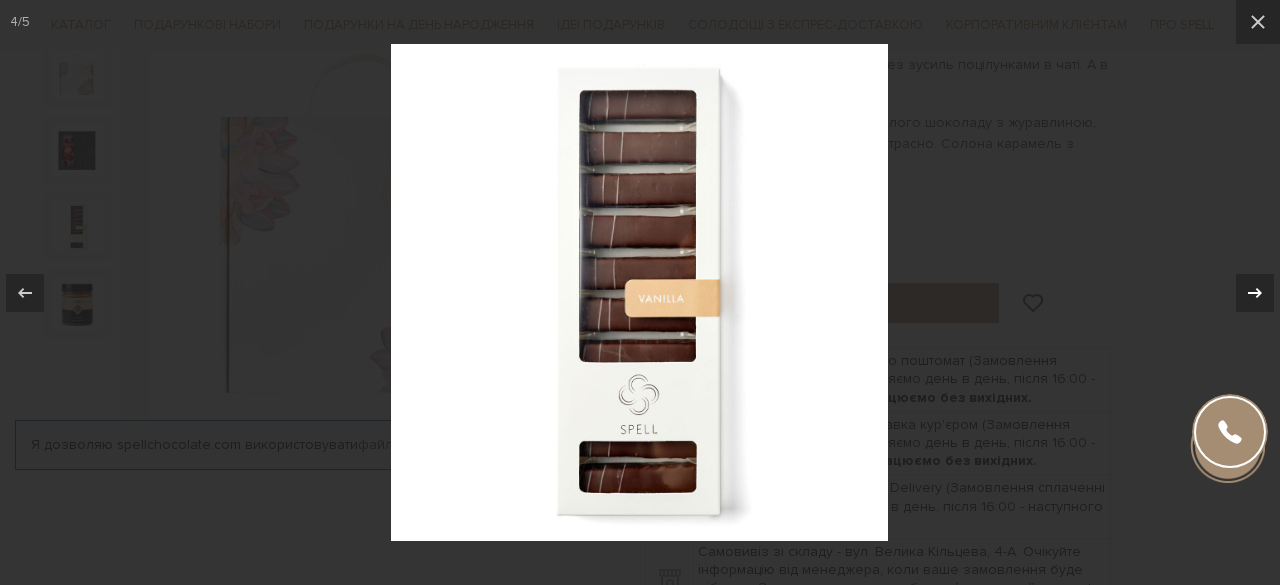click 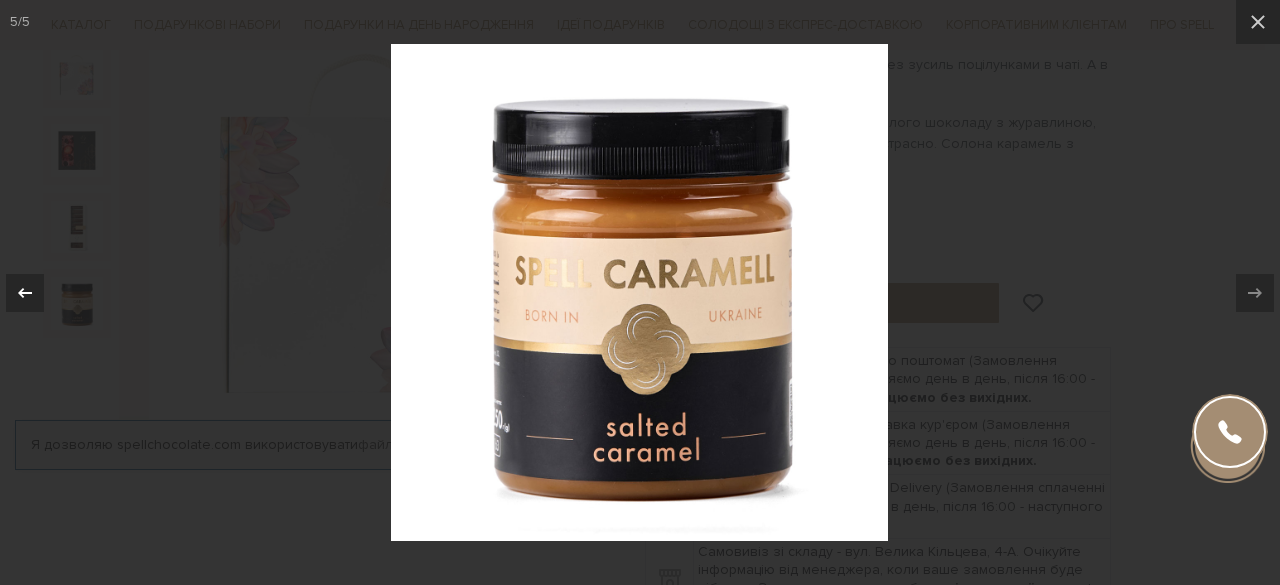 click 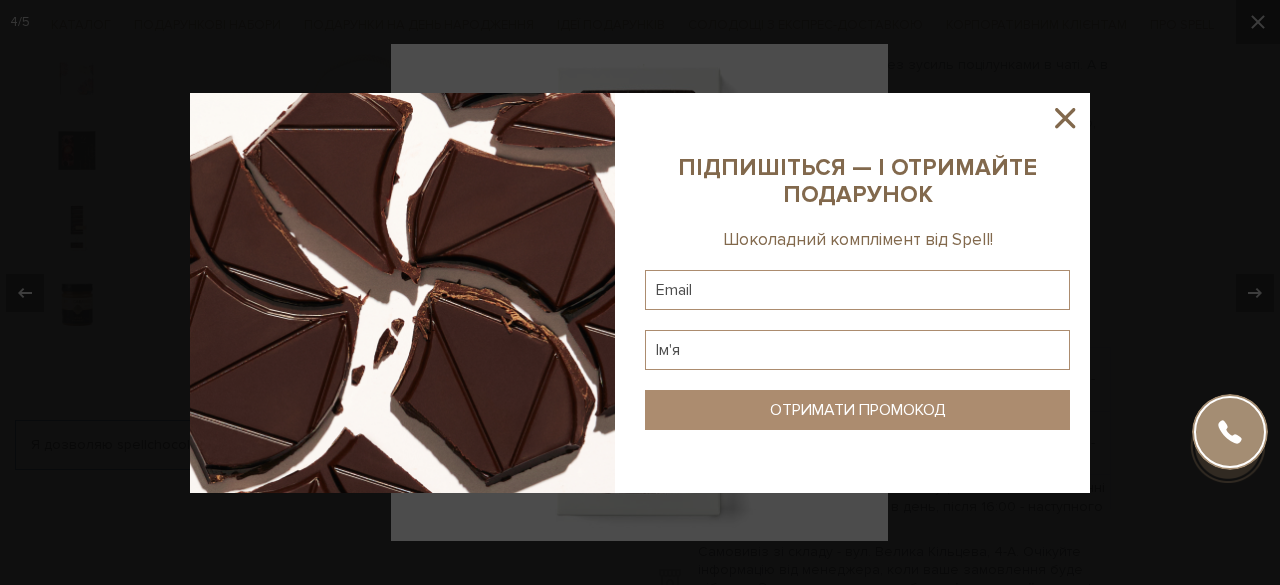 click 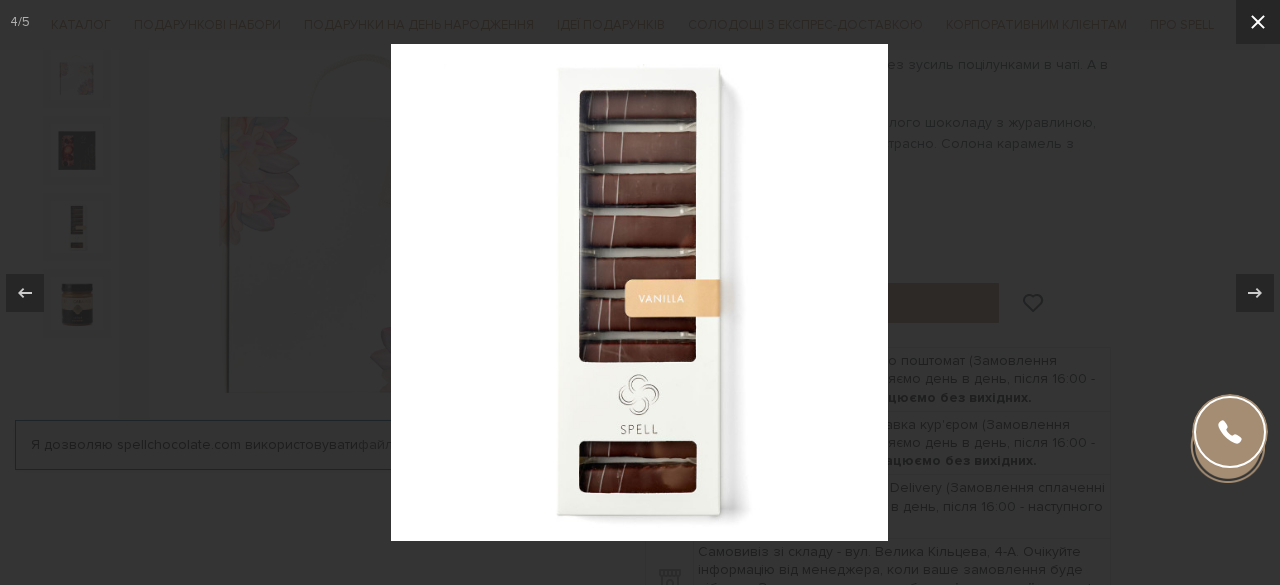 click 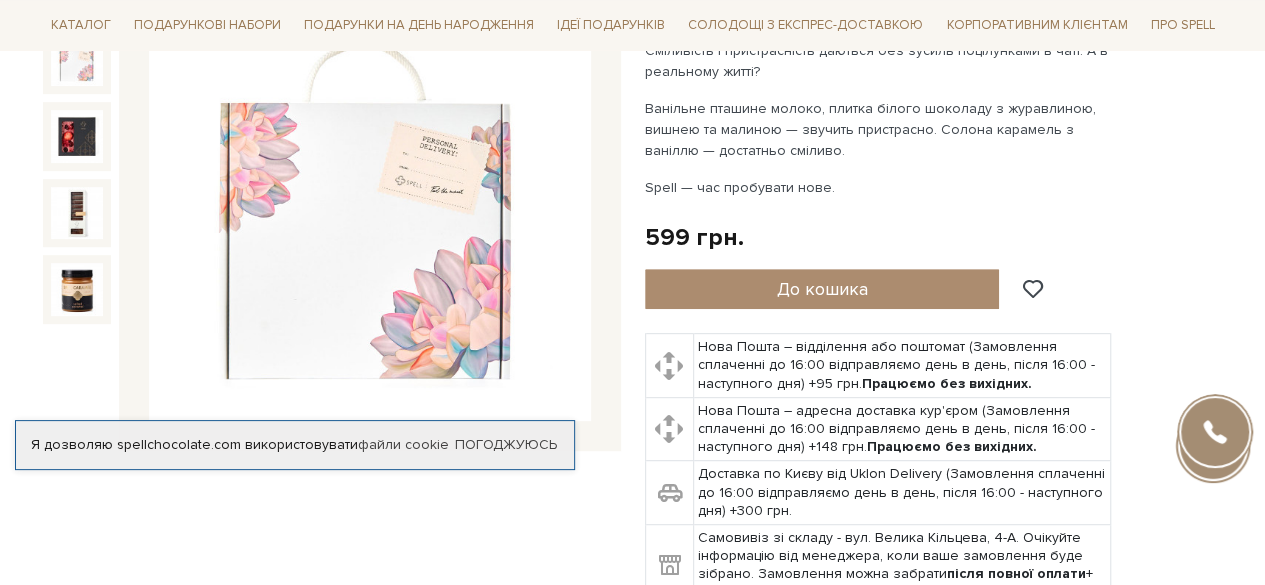 scroll, scrollTop: 200, scrollLeft: 0, axis: vertical 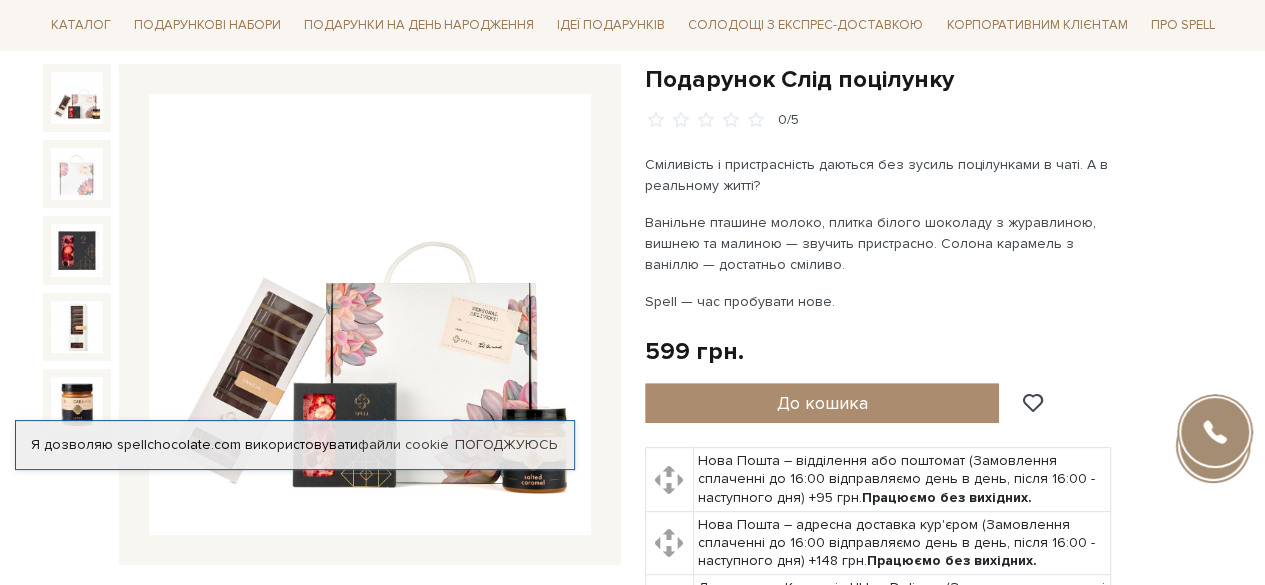 click at bounding box center (77, 98) 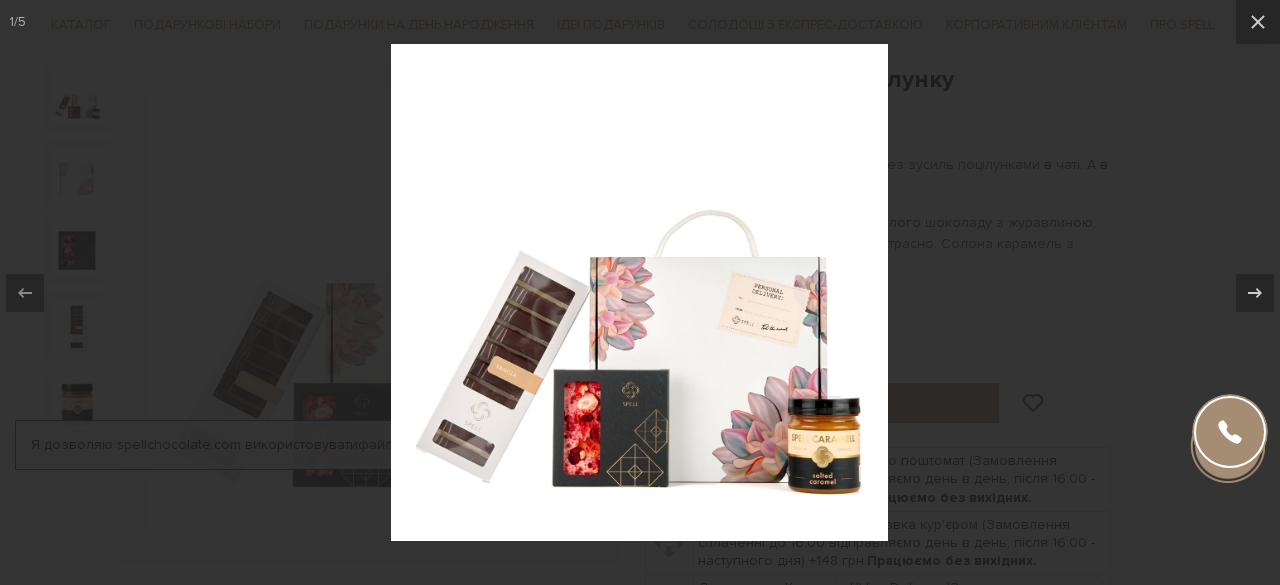 click at bounding box center (639, 292) 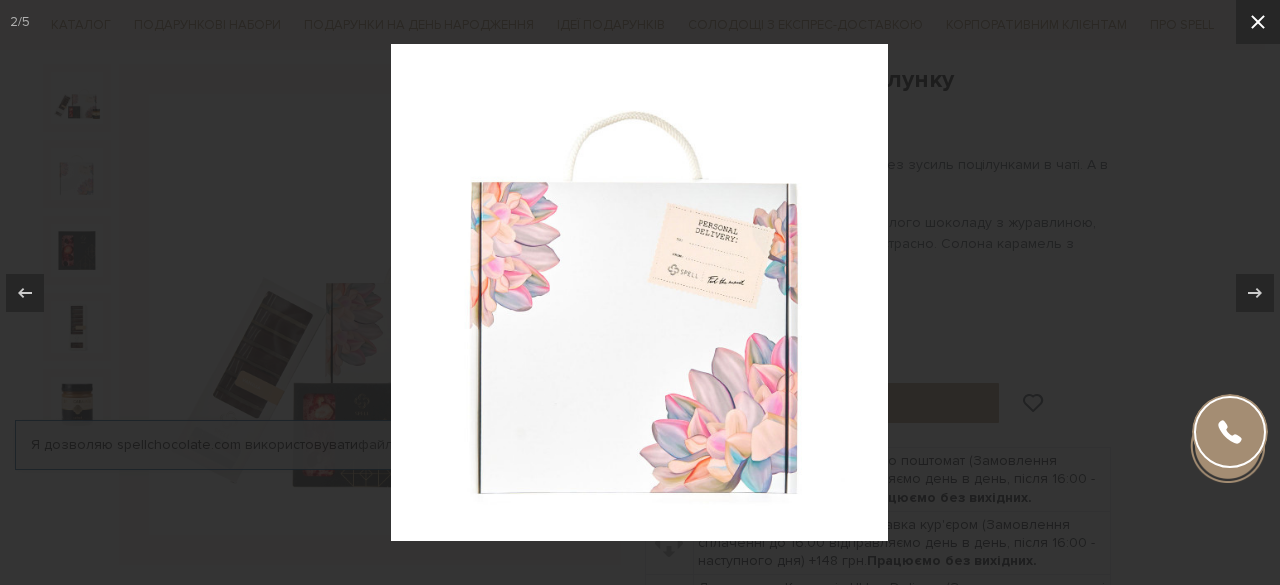 click 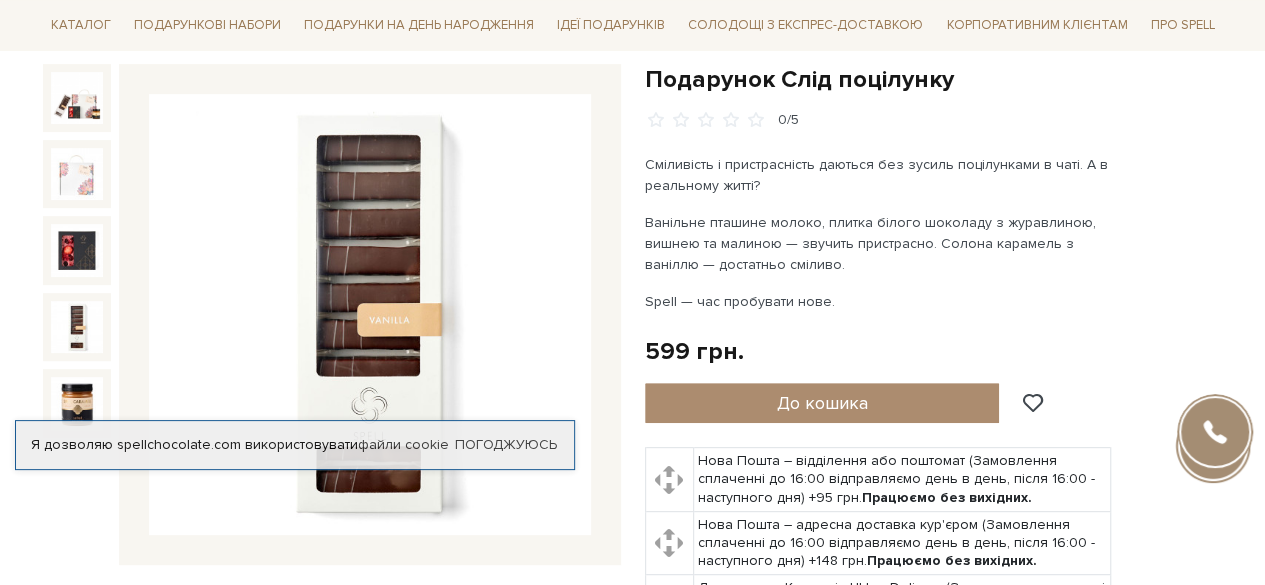 click at bounding box center (77, 327) 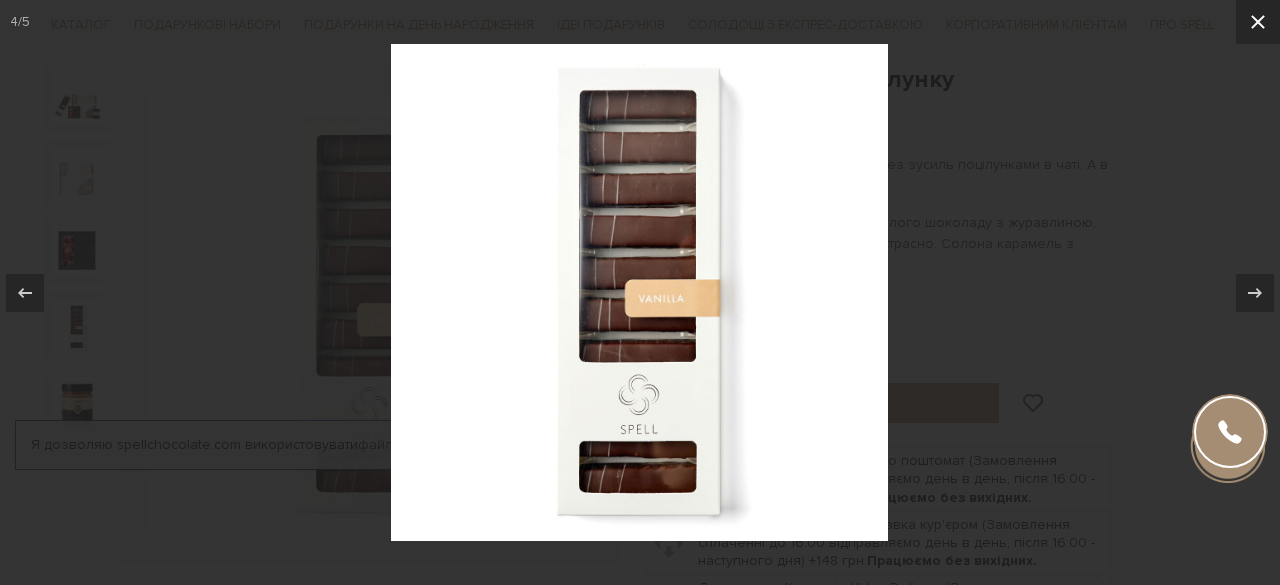 click 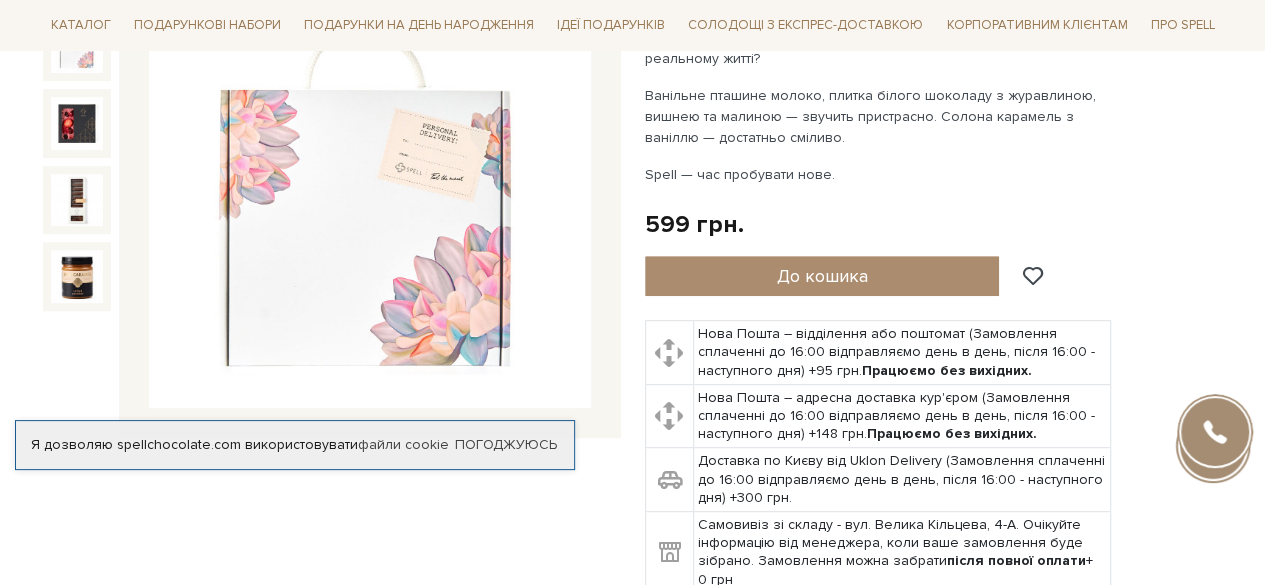 scroll, scrollTop: 200, scrollLeft: 0, axis: vertical 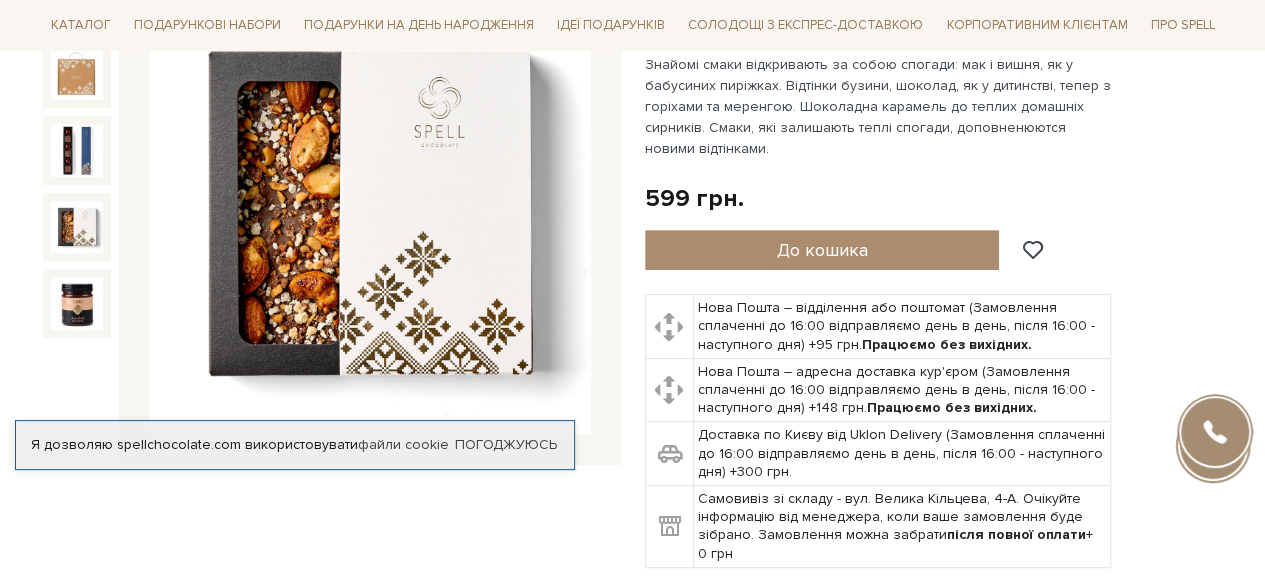 click at bounding box center (77, 227) 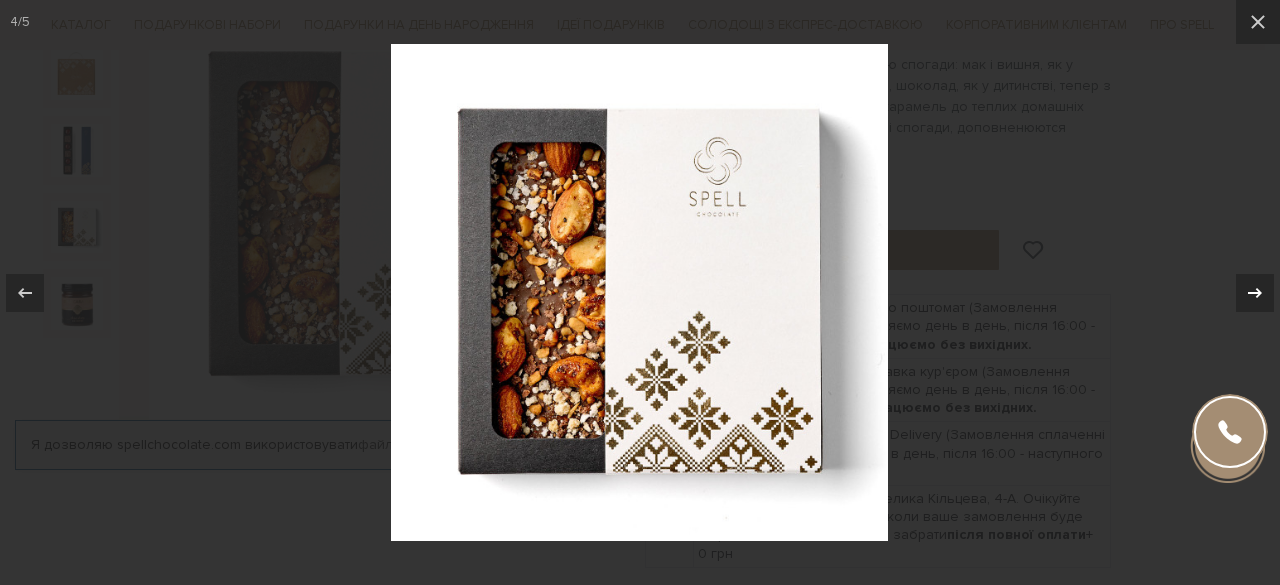 click 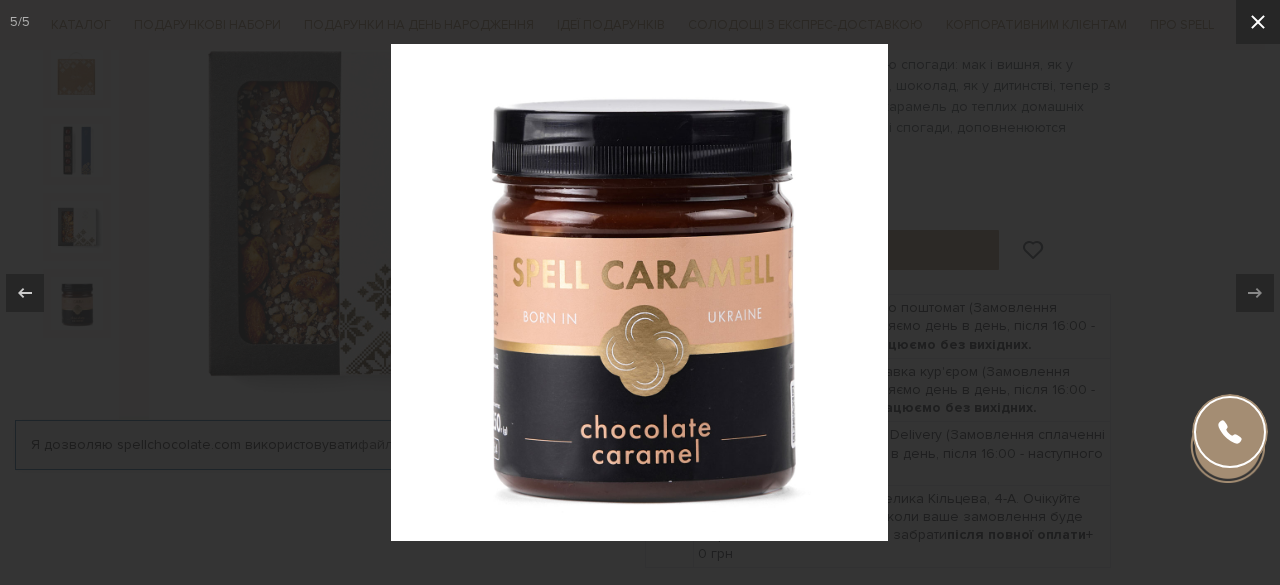 click 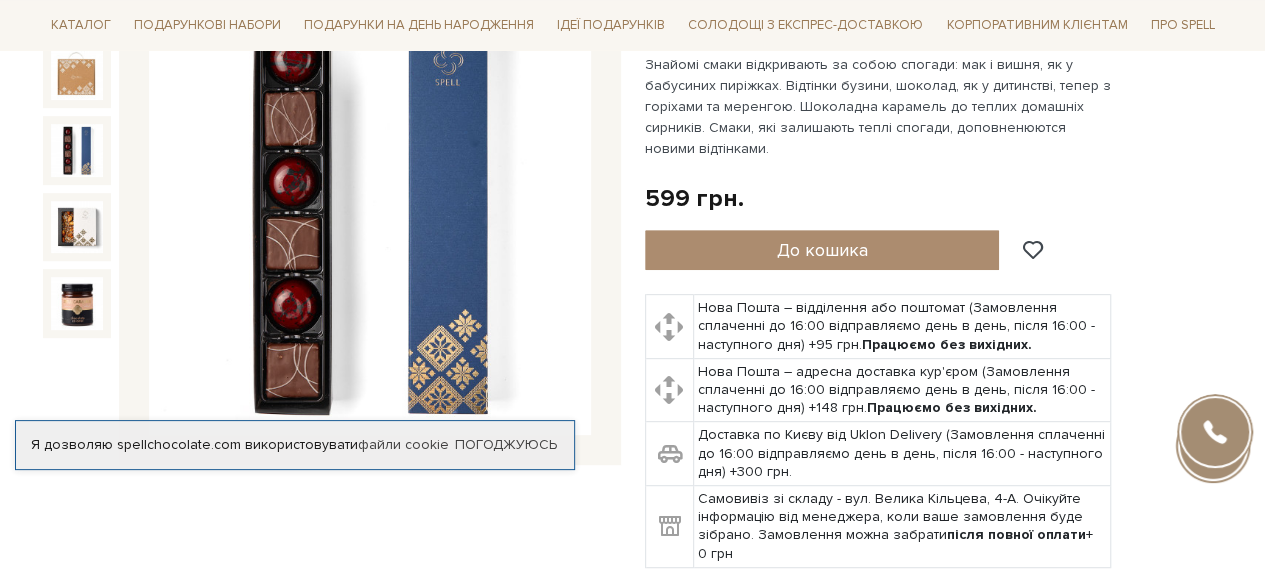 click at bounding box center [77, 150] 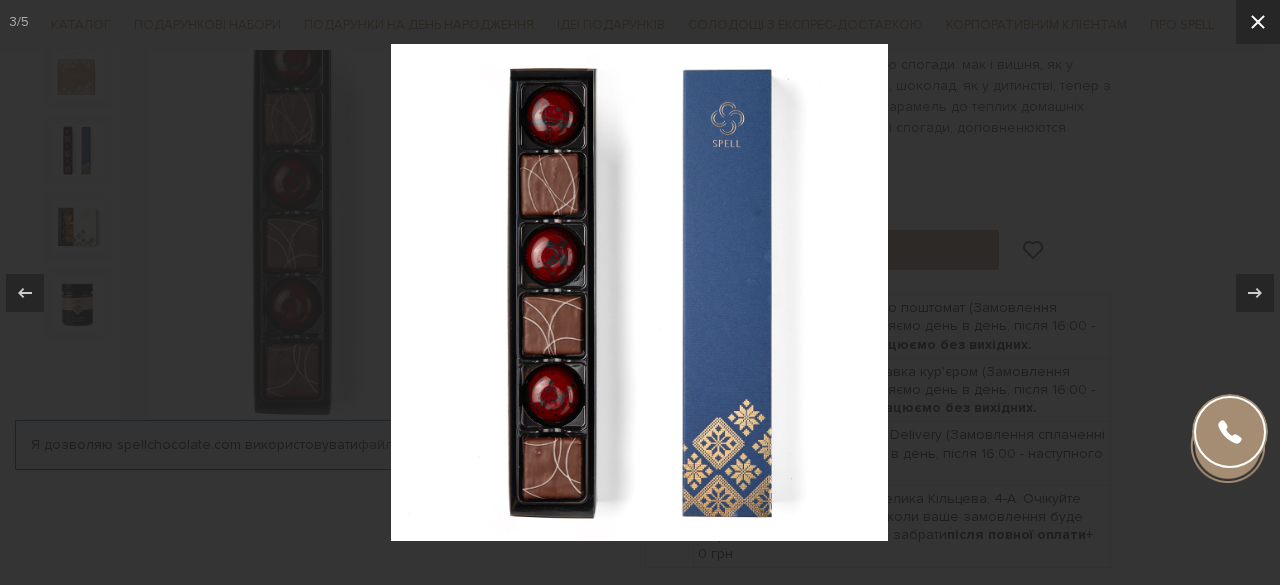 click 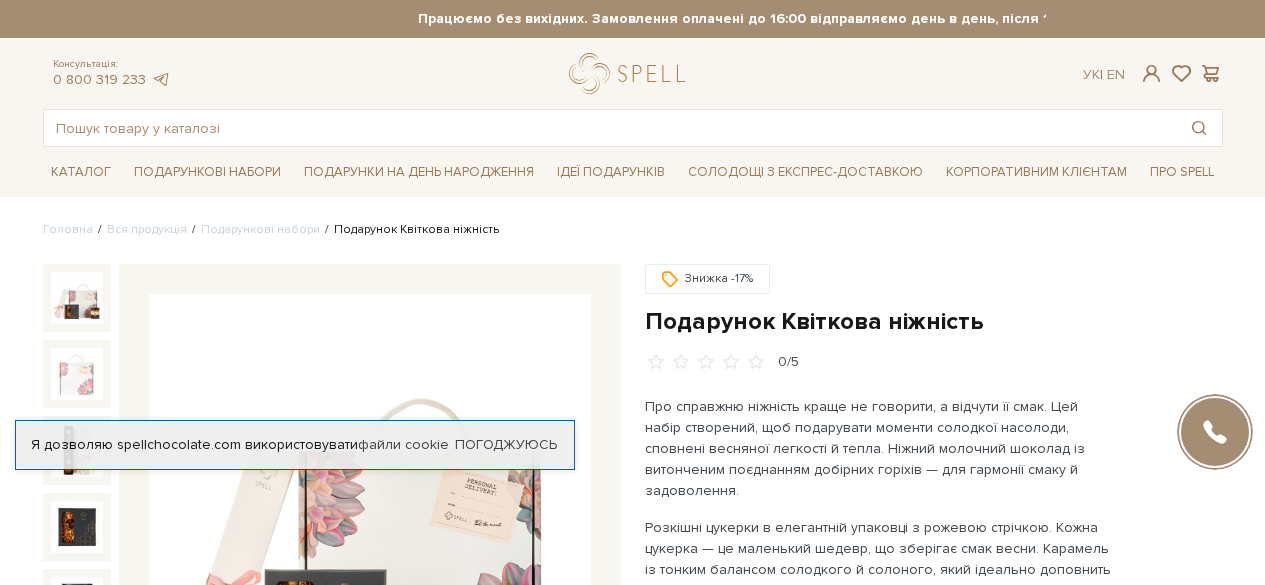 scroll, scrollTop: 0, scrollLeft: 0, axis: both 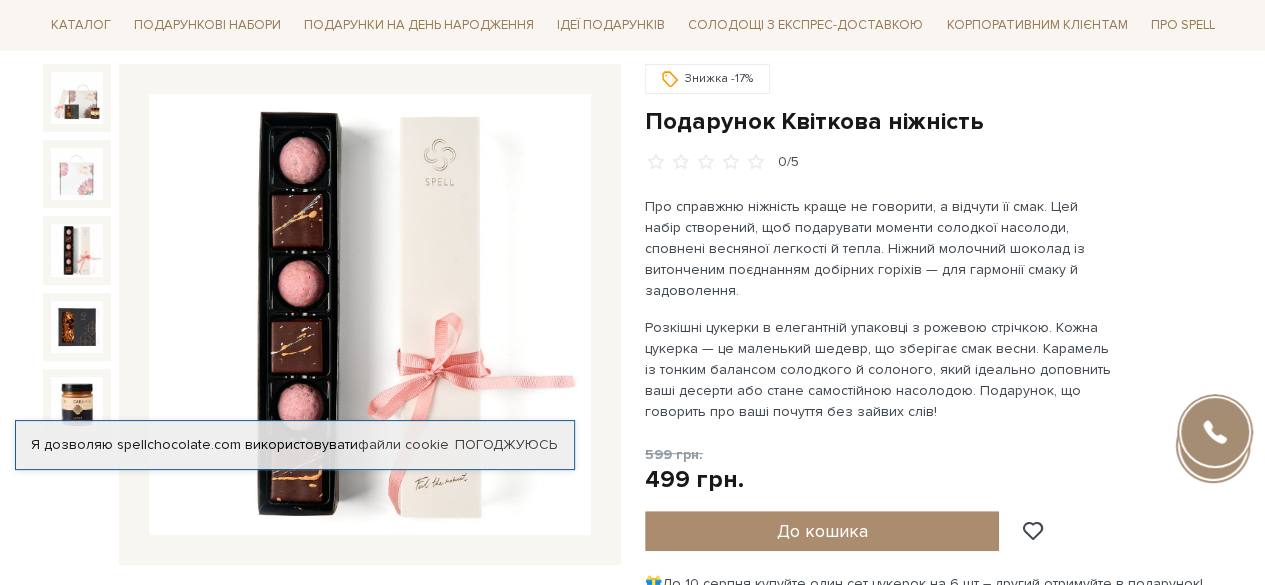 click at bounding box center [77, 250] 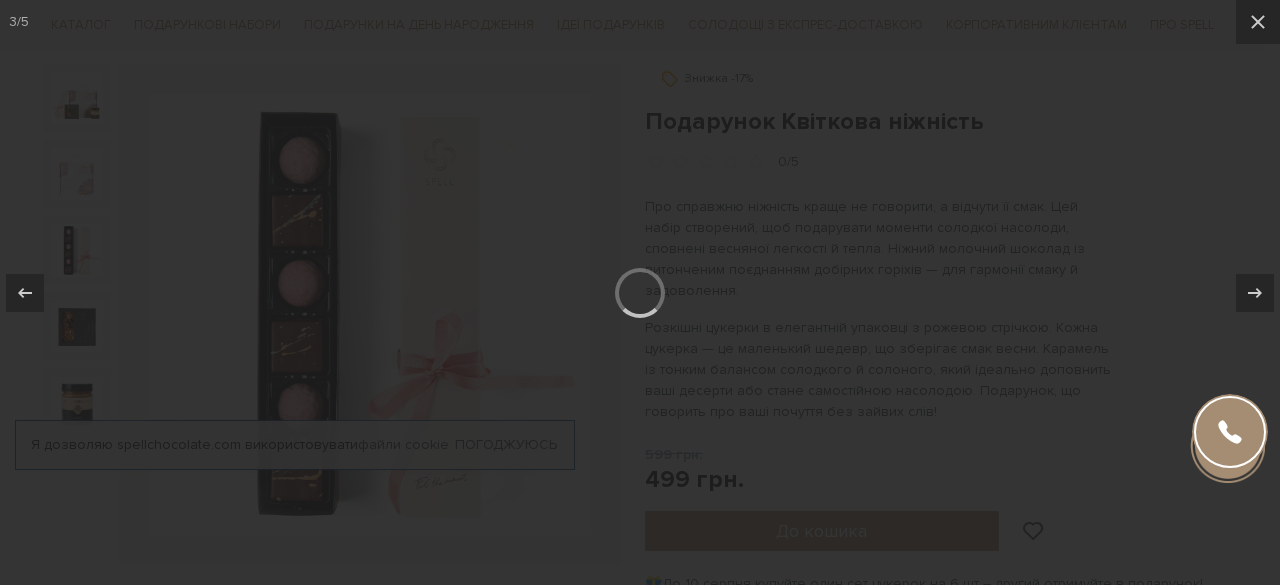 click at bounding box center [640, 292] 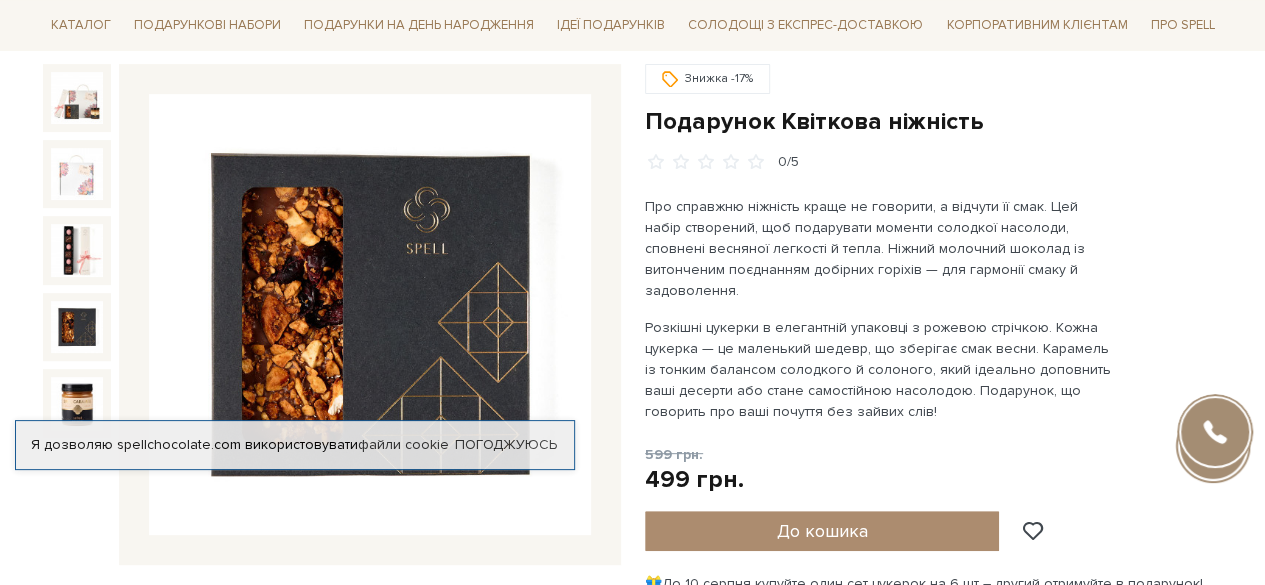 click at bounding box center [77, 327] 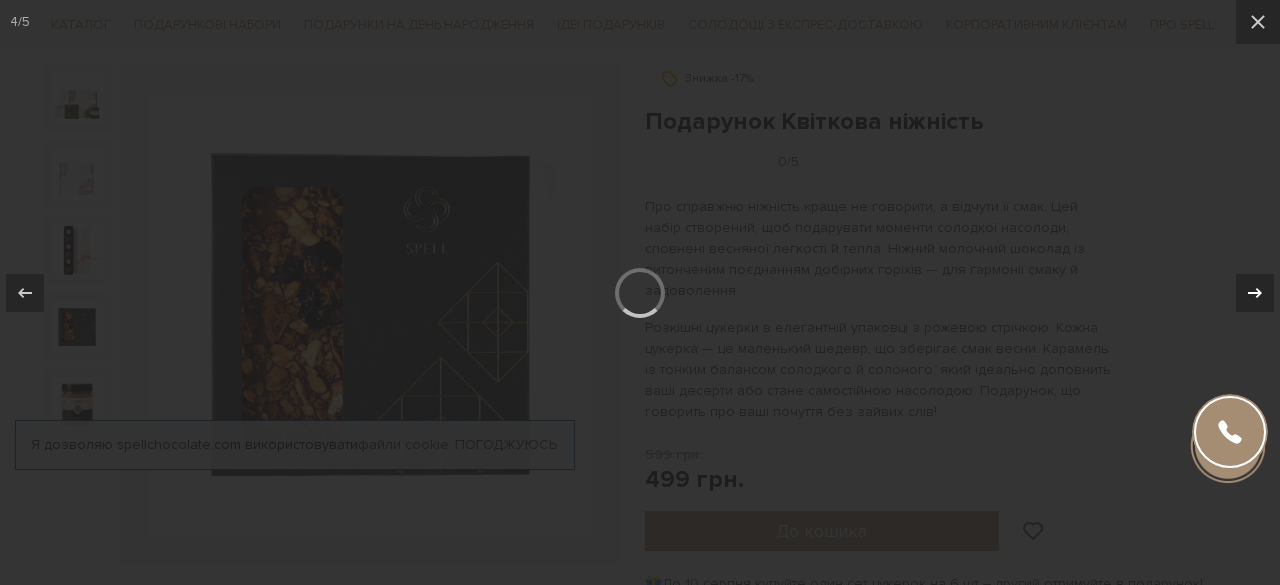 click 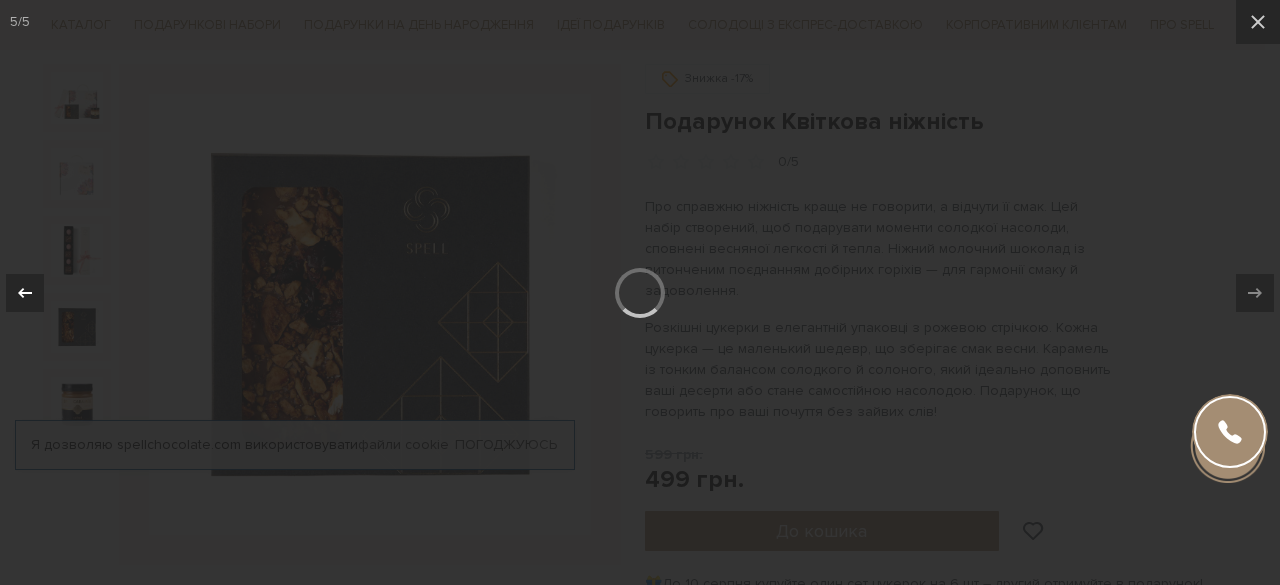 click 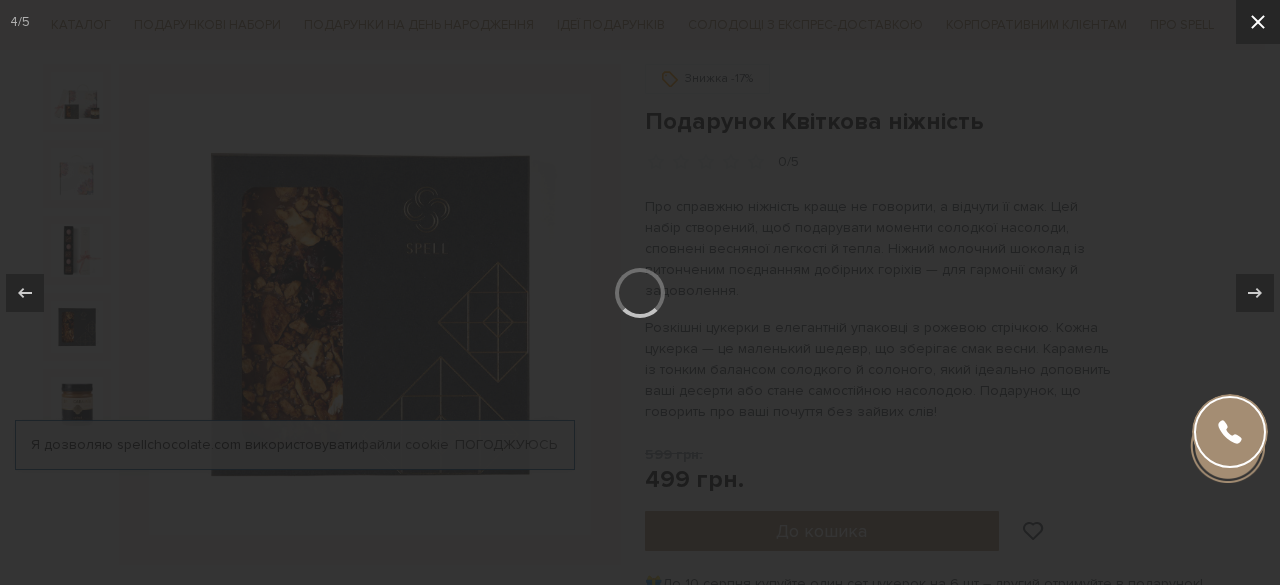 click 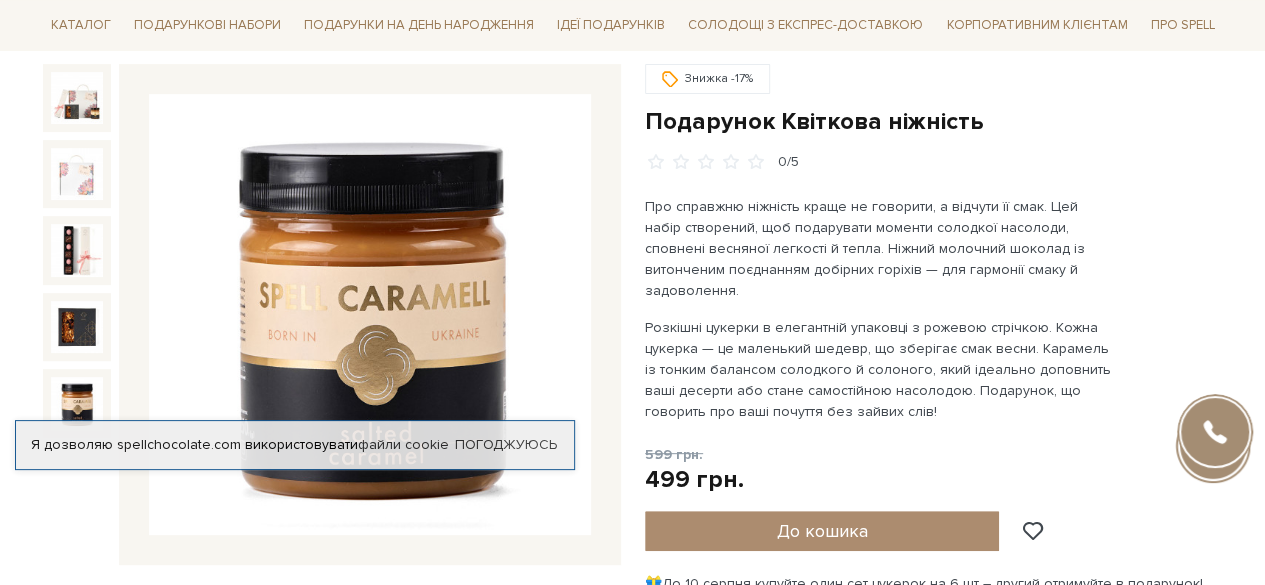 click at bounding box center [77, 403] 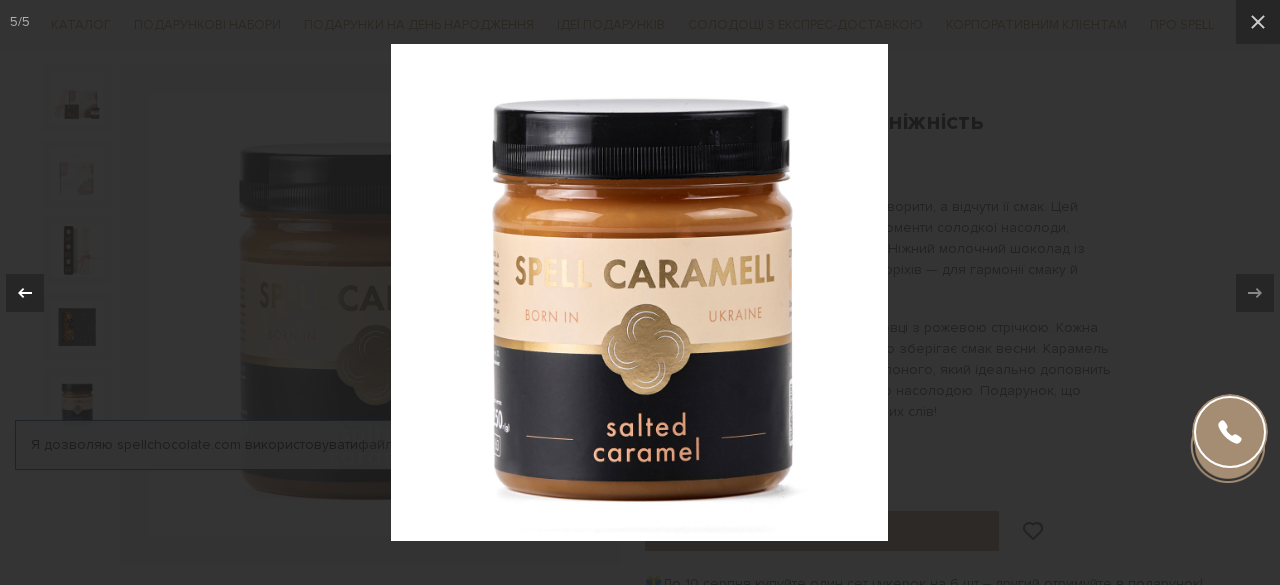 click 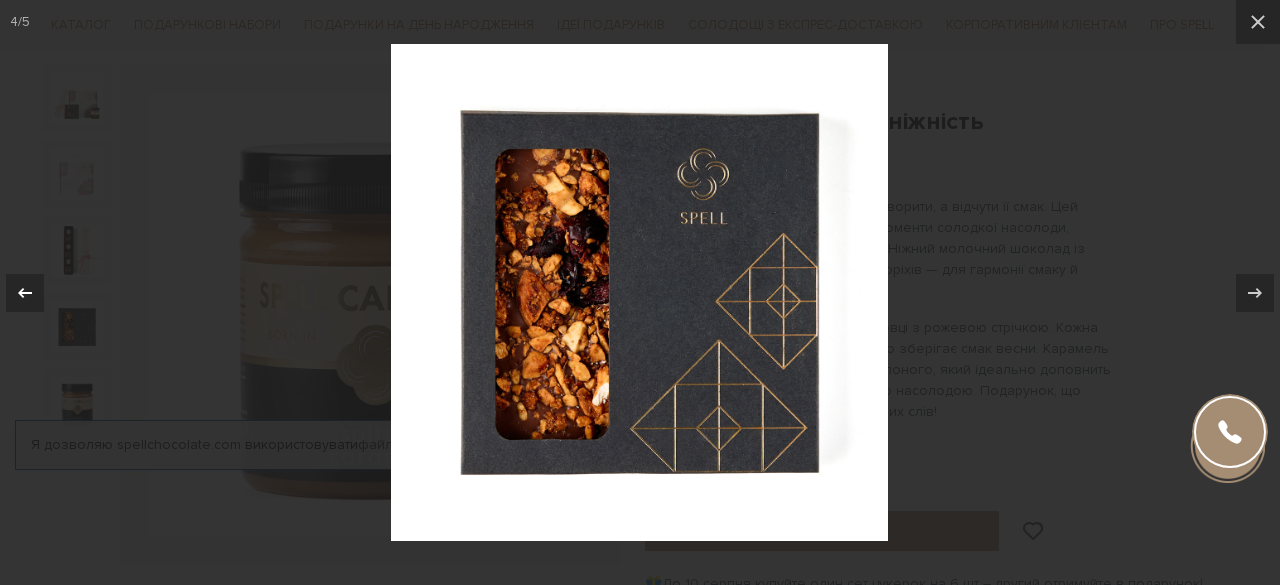 click 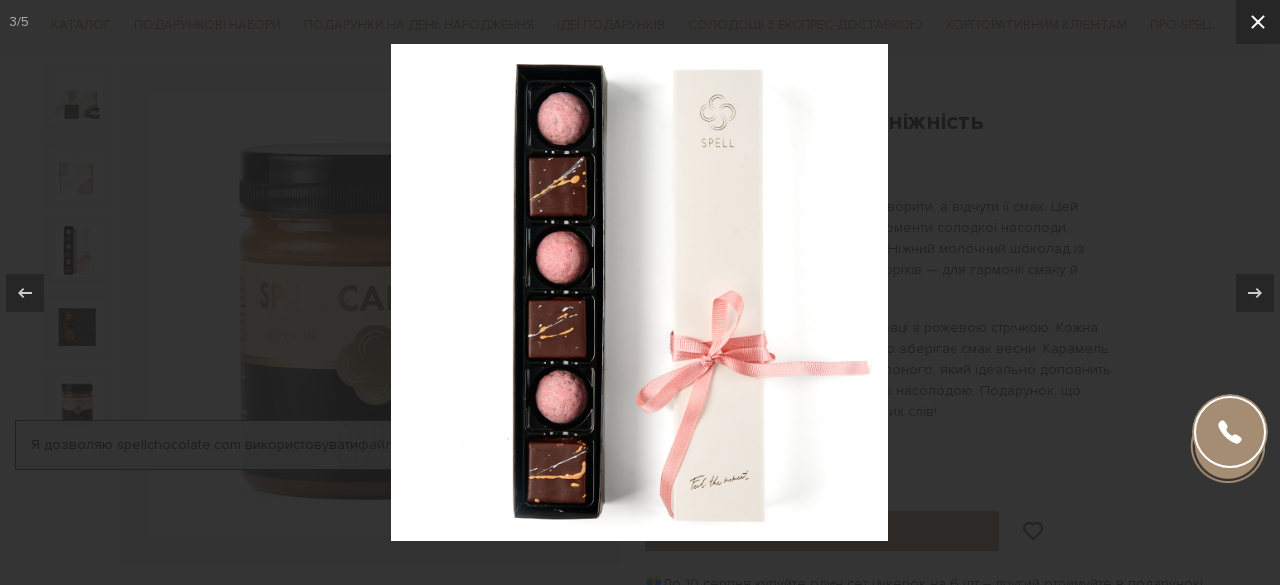 click 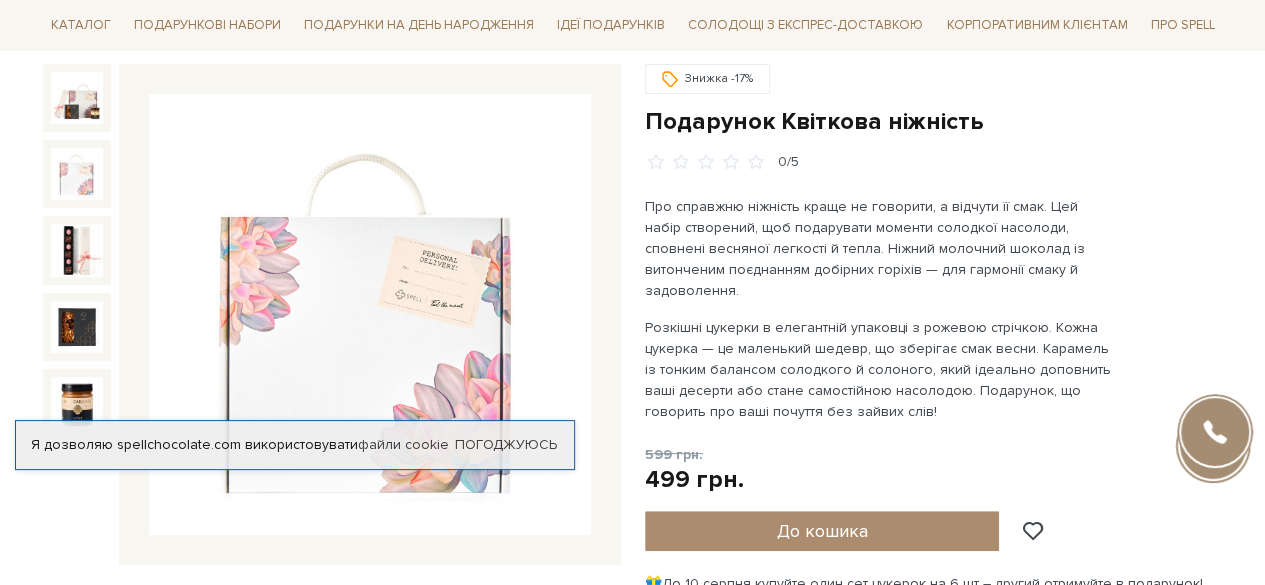 click at bounding box center (77, 174) 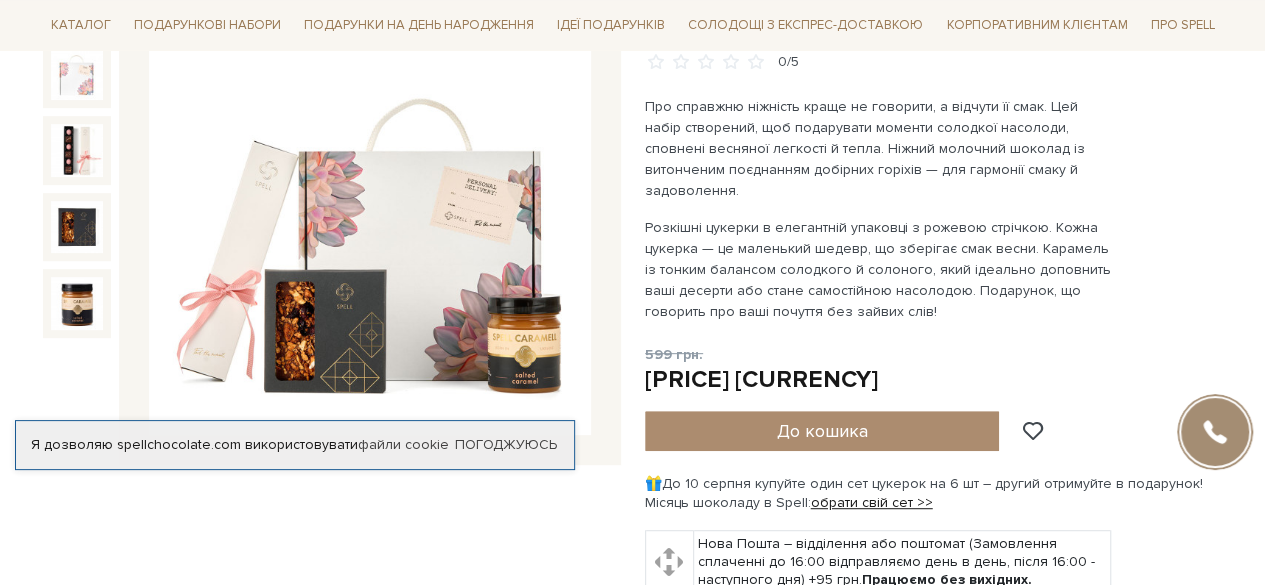 scroll, scrollTop: 300, scrollLeft: 0, axis: vertical 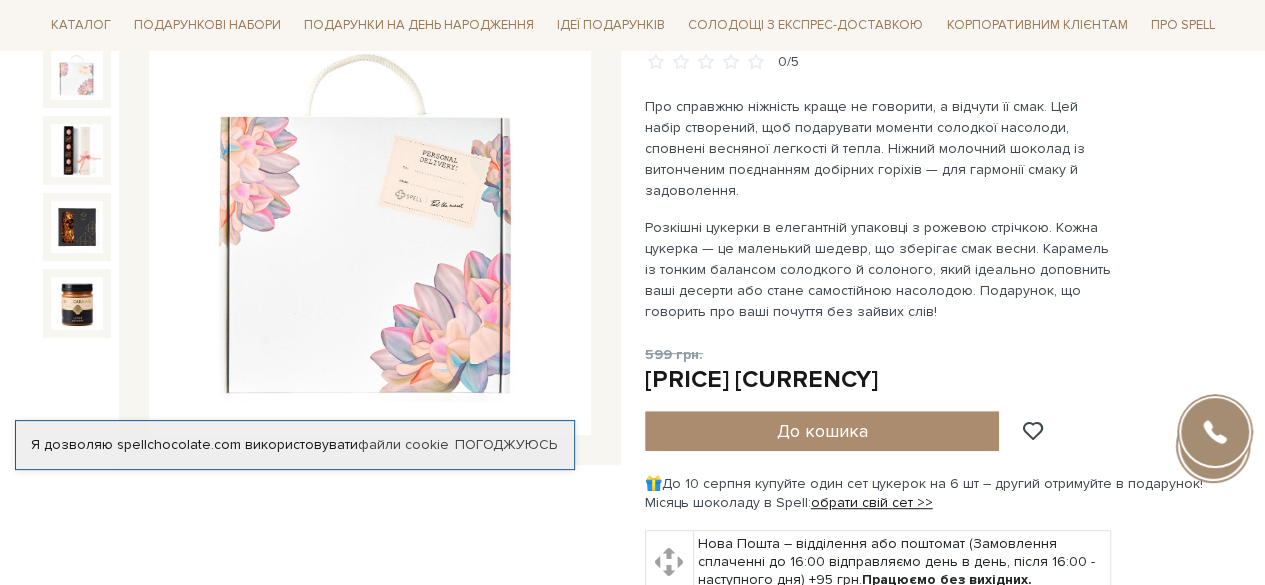 click at bounding box center (77, 74) 